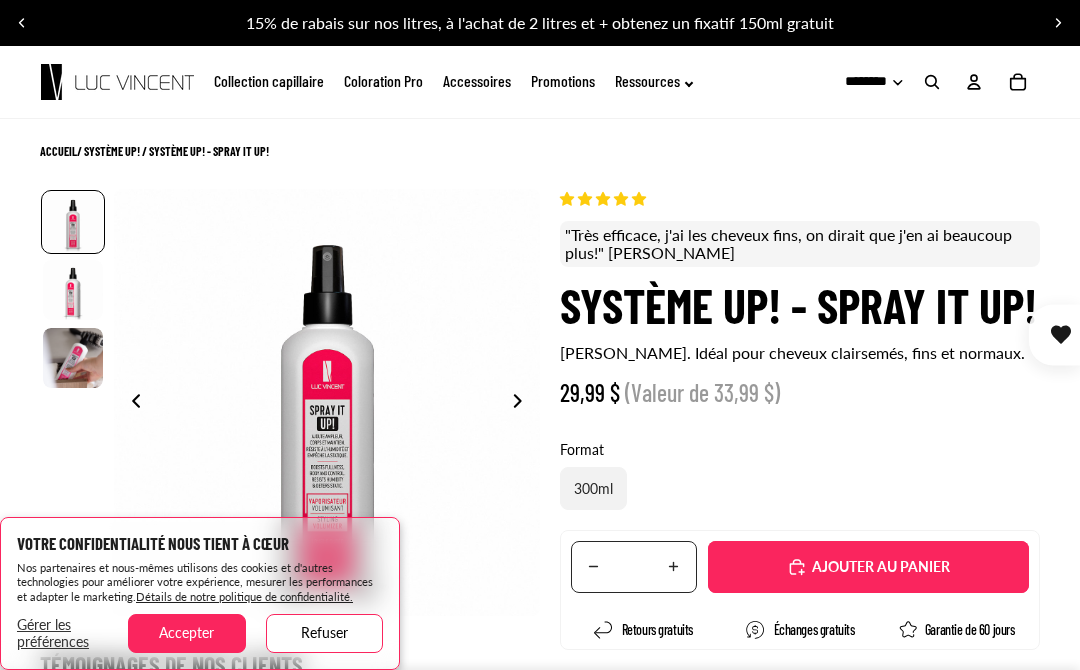 scroll, scrollTop: 0, scrollLeft: 0, axis: both 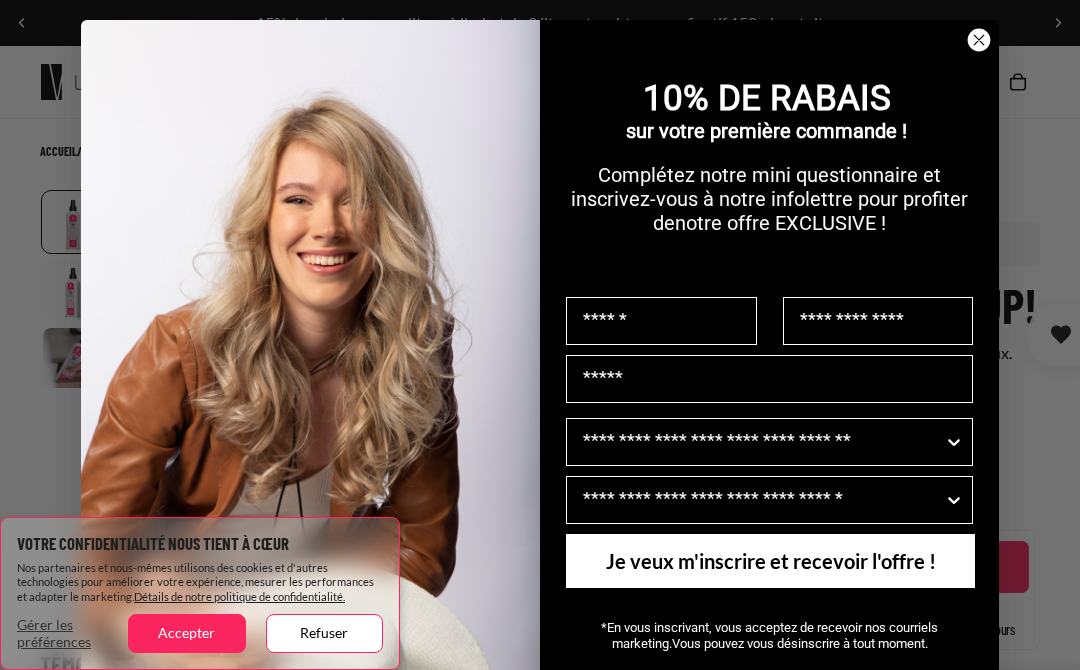 select on "**********" 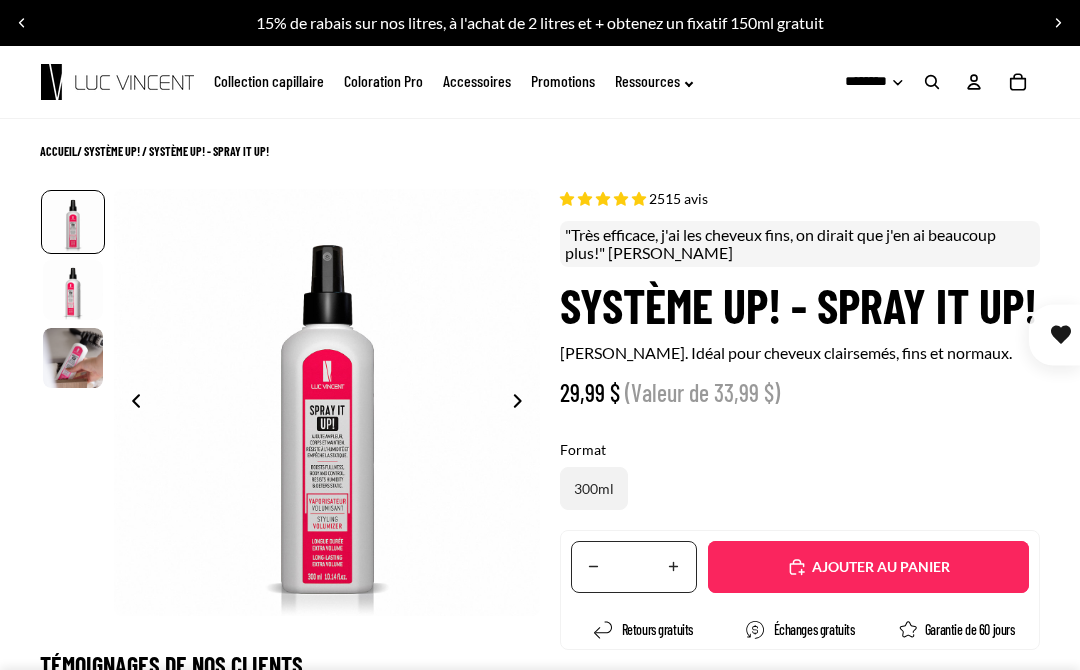 click on "Format
300ml" at bounding box center (800, 475) 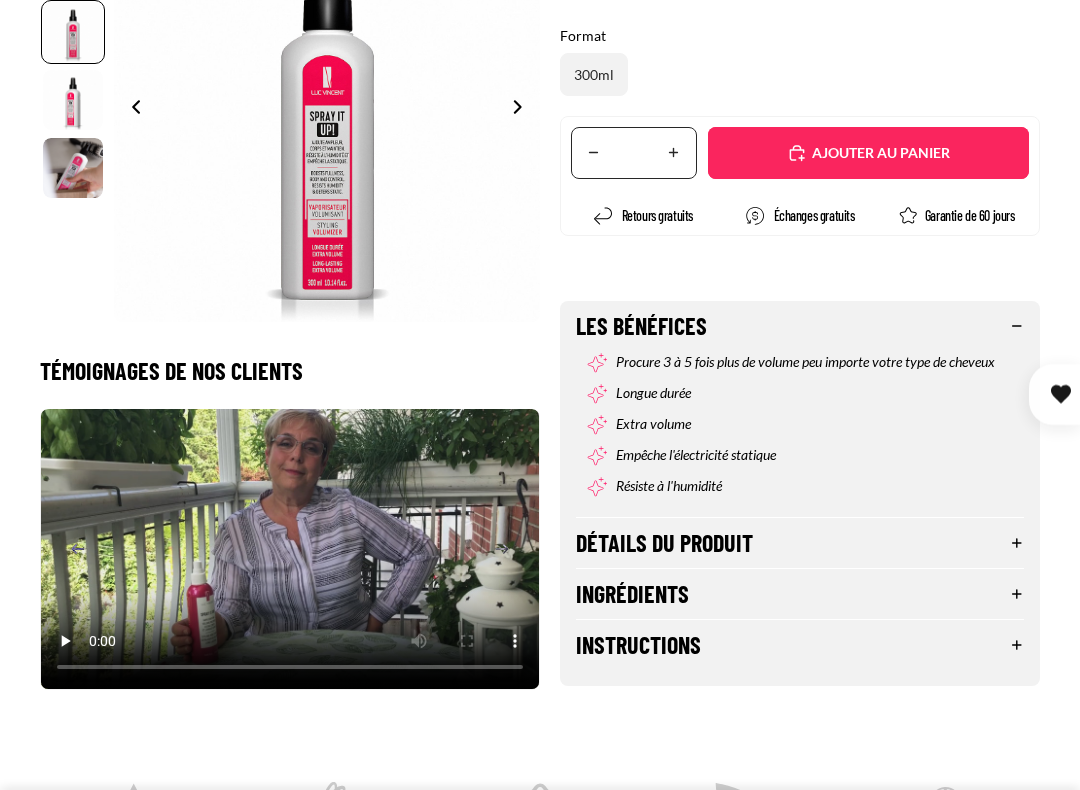 scroll, scrollTop: 447, scrollLeft: 0, axis: vertical 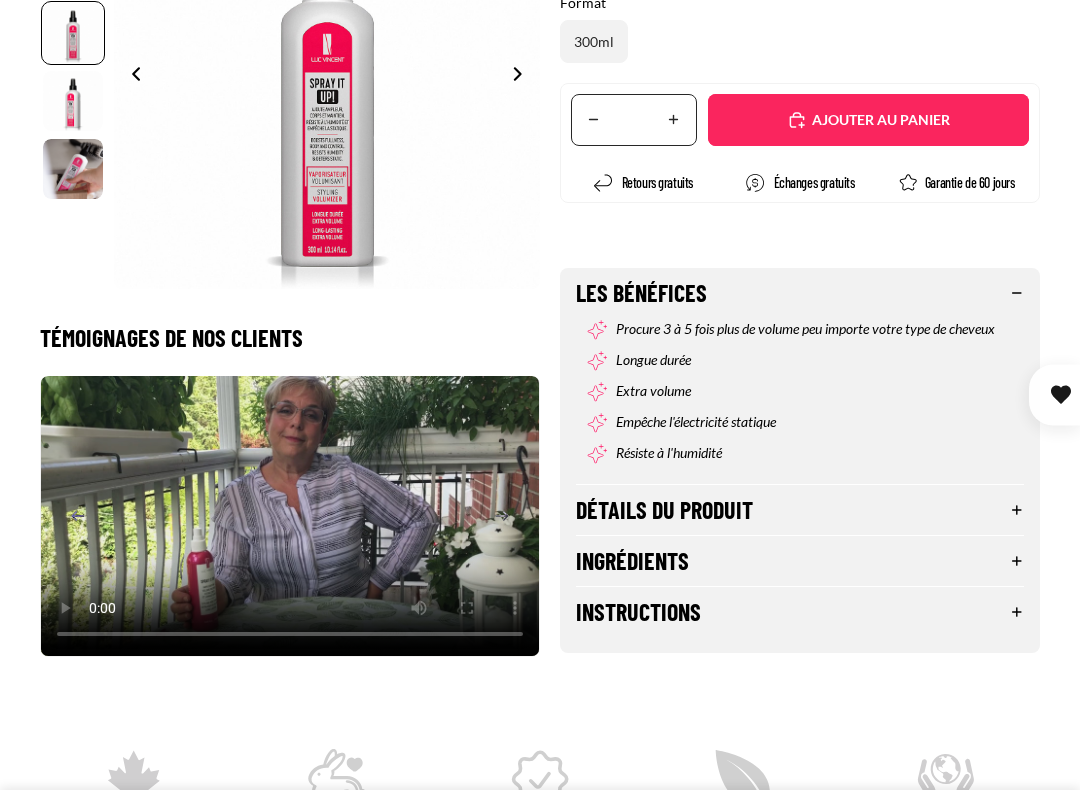 click 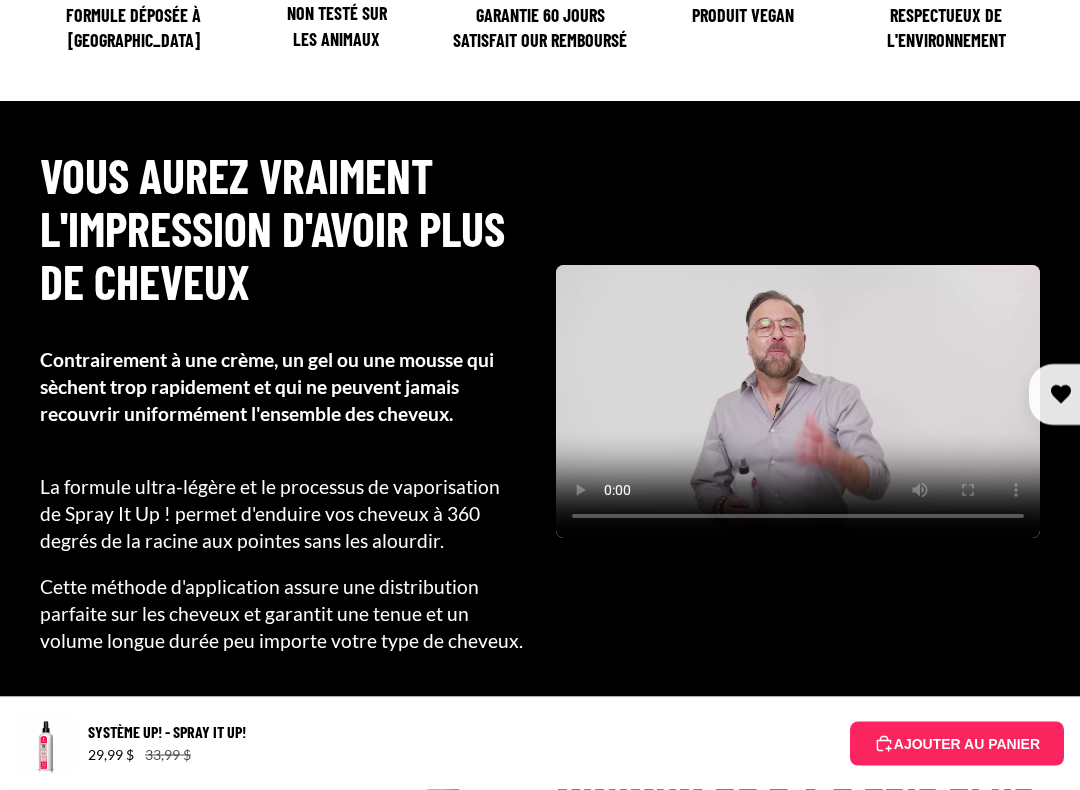 scroll, scrollTop: 1274, scrollLeft: 0, axis: vertical 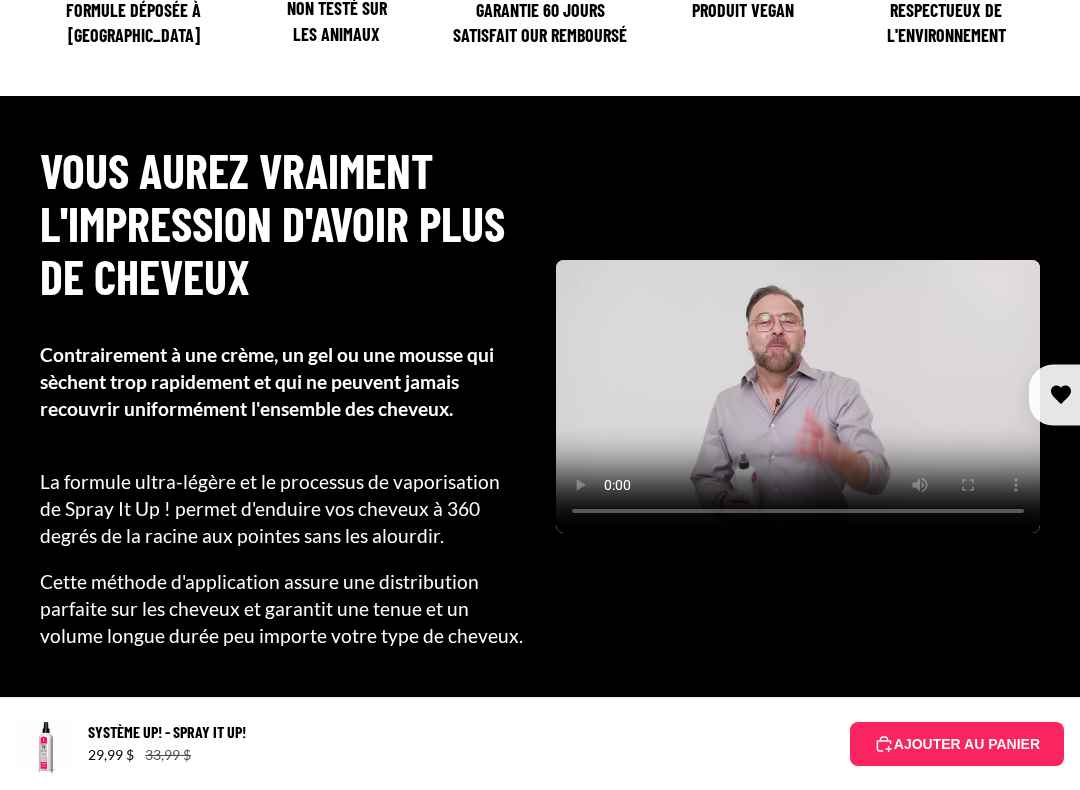 click 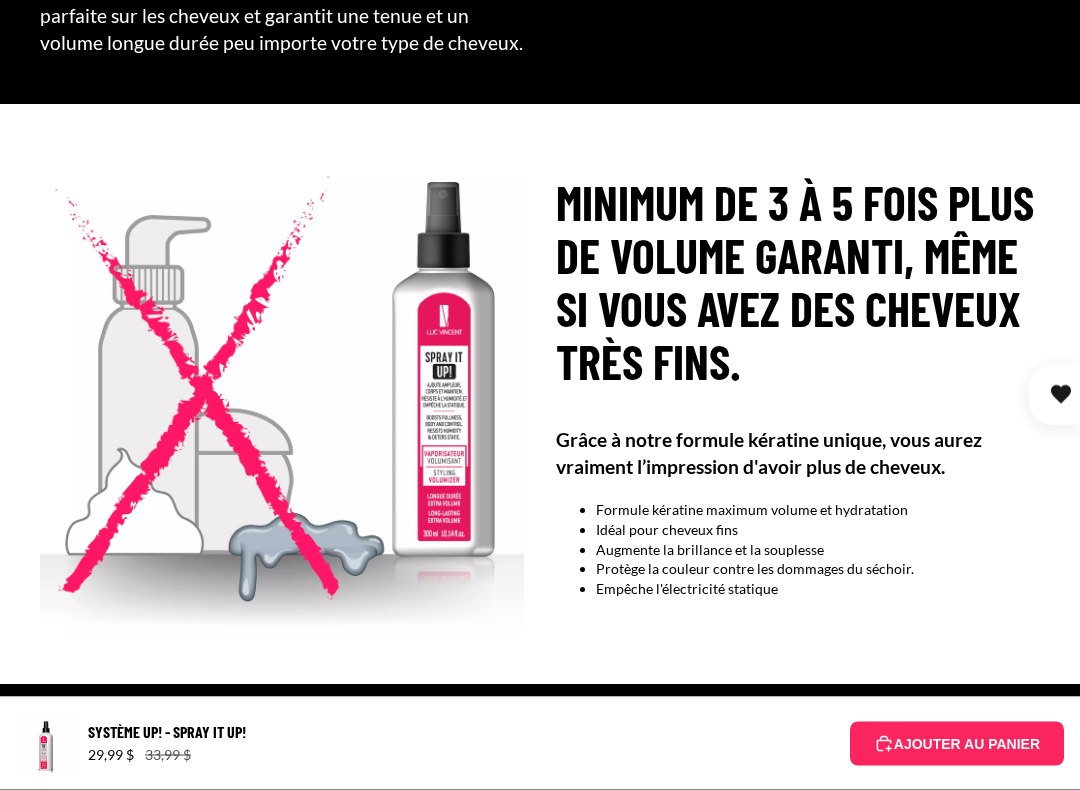 scroll, scrollTop: 1867, scrollLeft: 0, axis: vertical 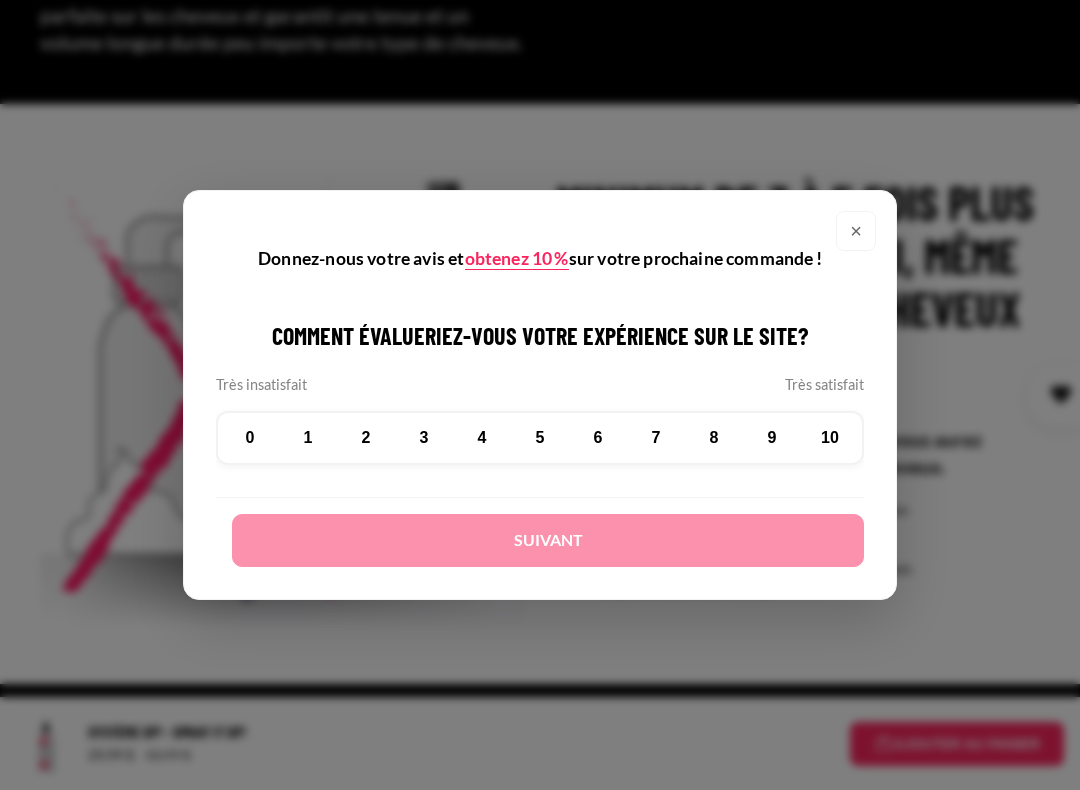click on "×" at bounding box center (856, 231) 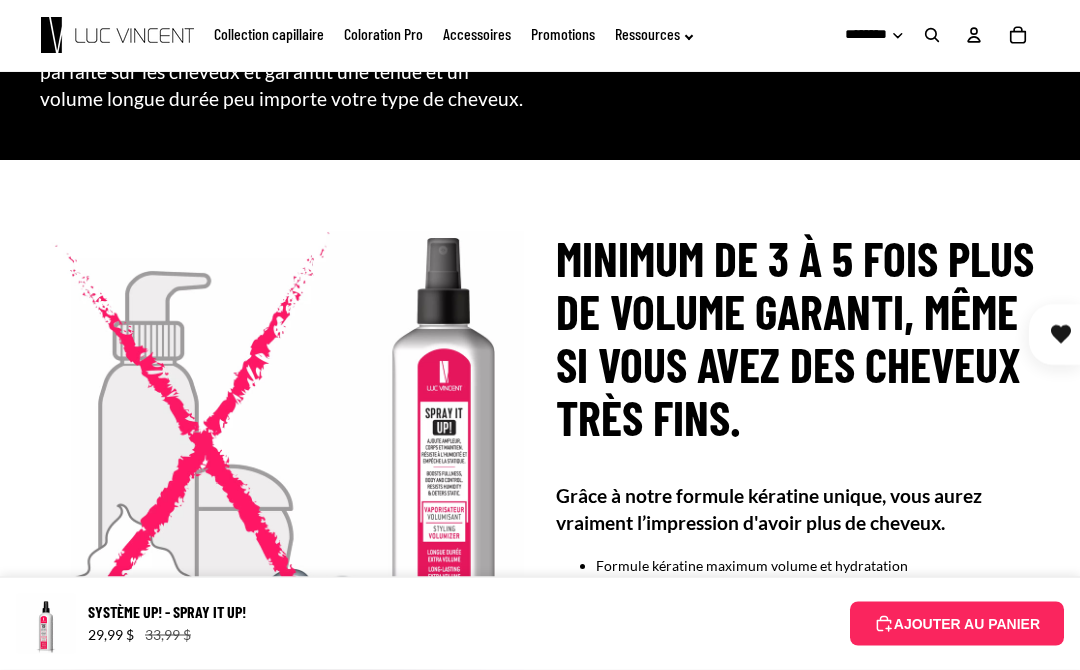 scroll, scrollTop: 1811, scrollLeft: 0, axis: vertical 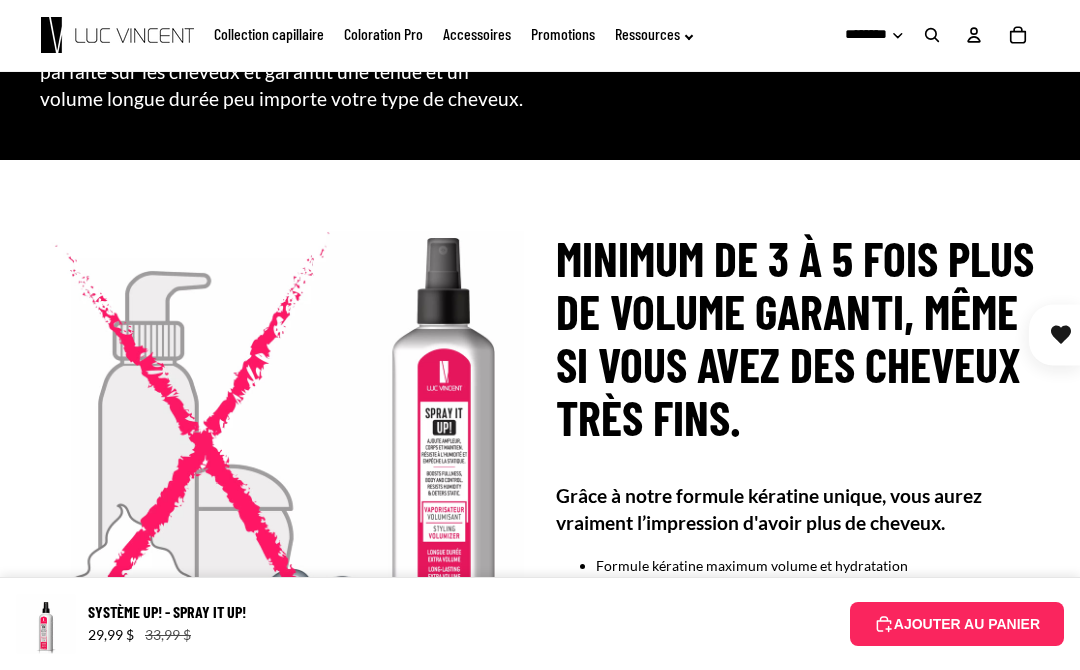 click on "10% de rabais" at bounding box center [1139, 335] 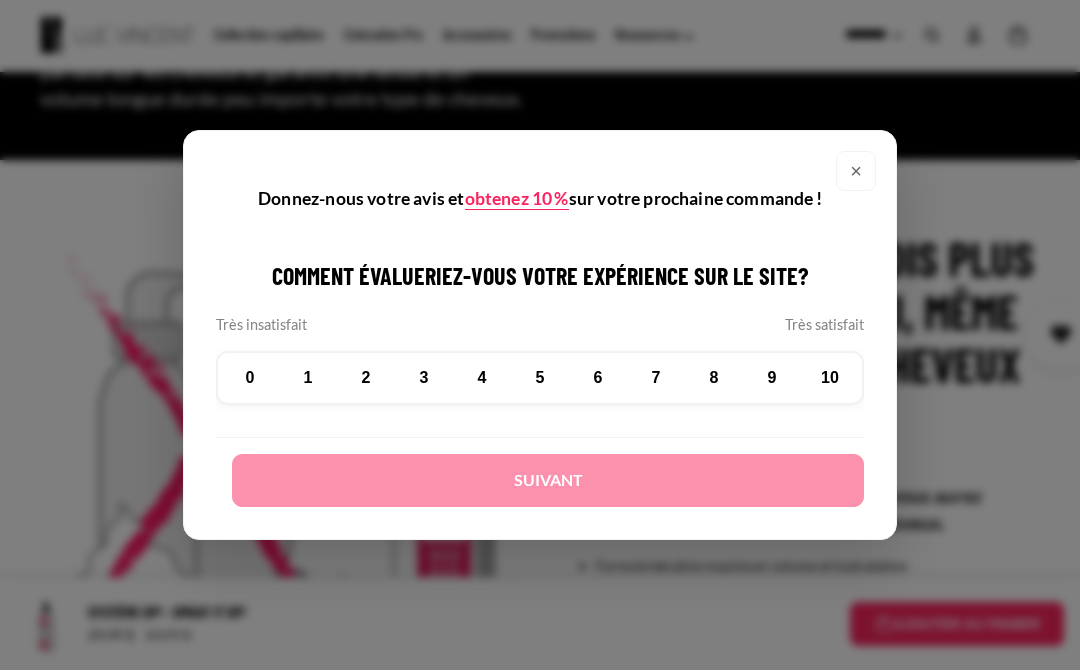 click on "8" at bounding box center (714, 378) 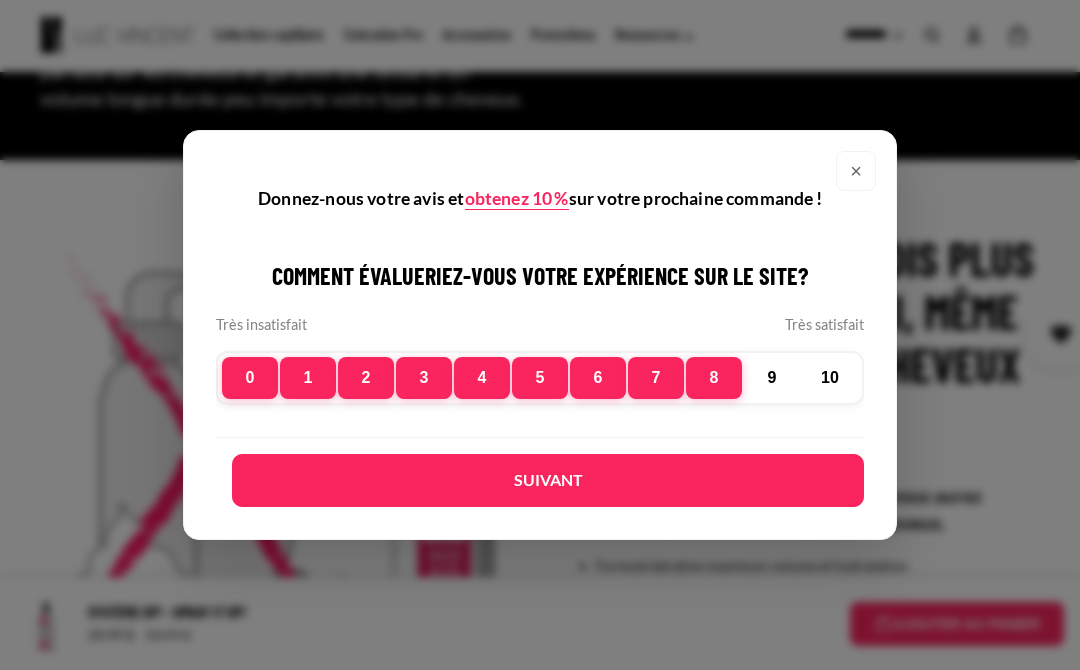 click on "×" at bounding box center (856, 171) 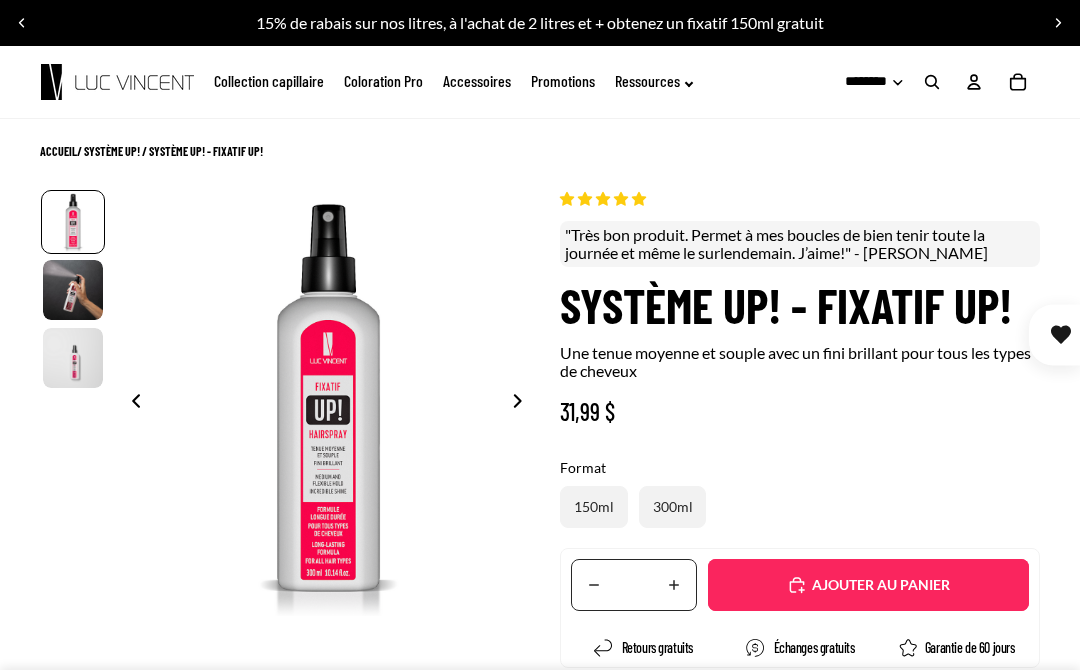scroll, scrollTop: 0, scrollLeft: 0, axis: both 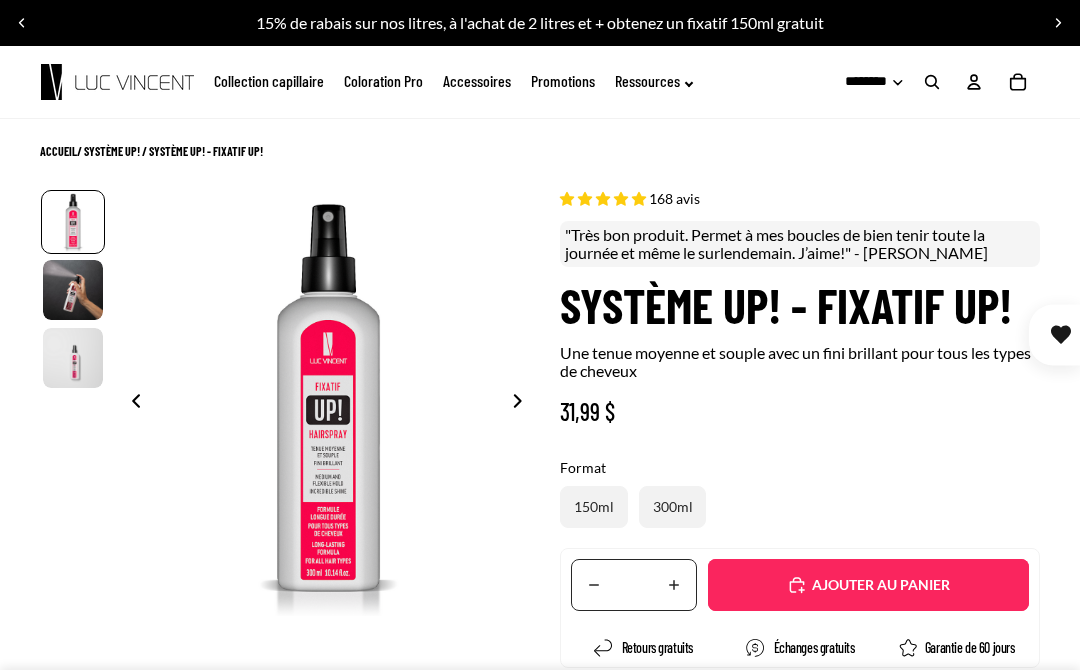 select on "**********" 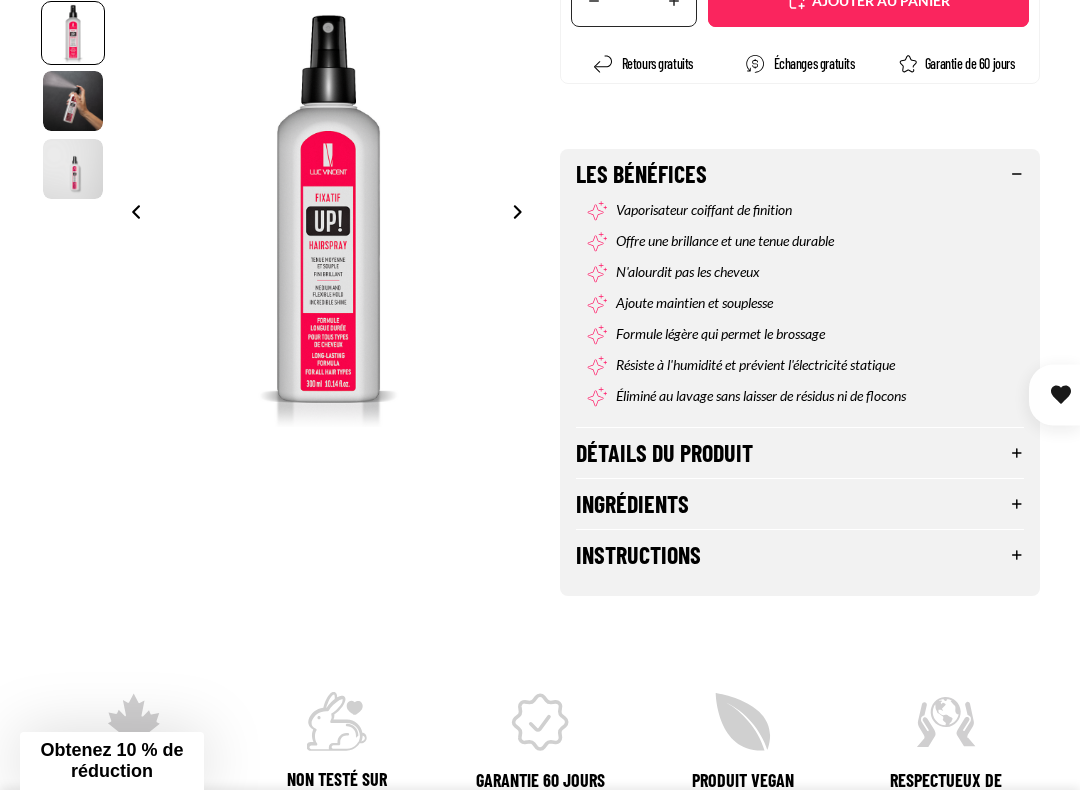 scroll, scrollTop: 584, scrollLeft: 0, axis: vertical 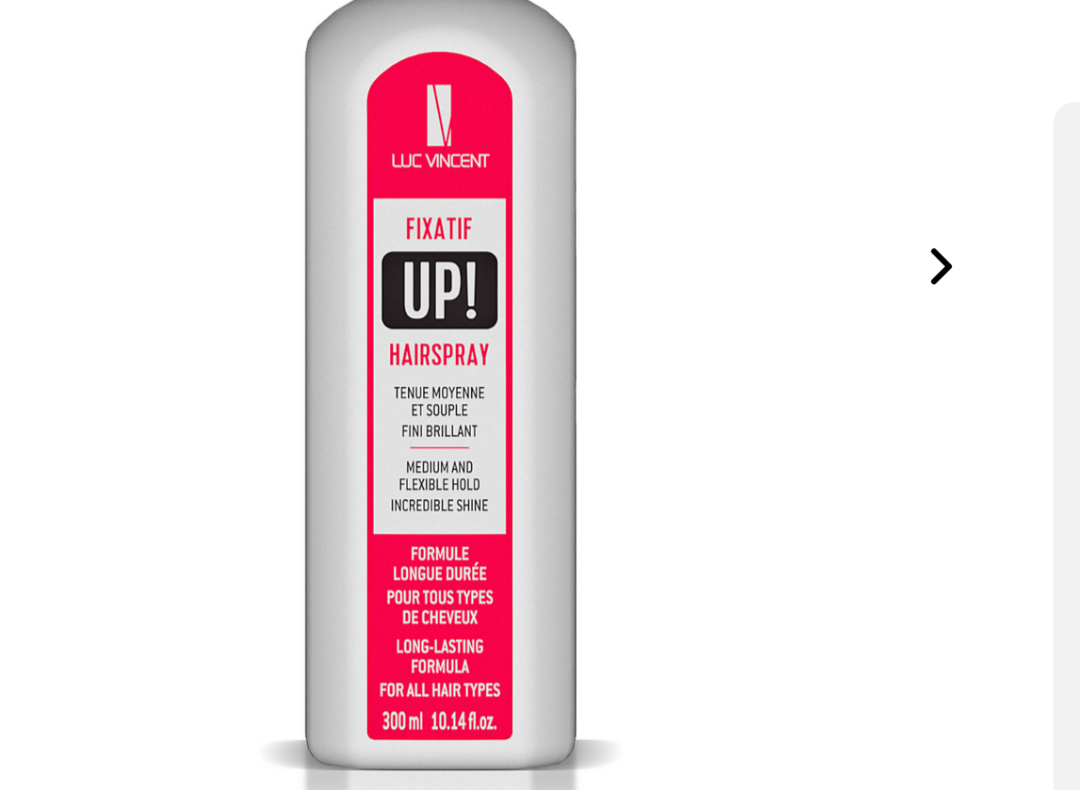 click at bounding box center (523, 214) 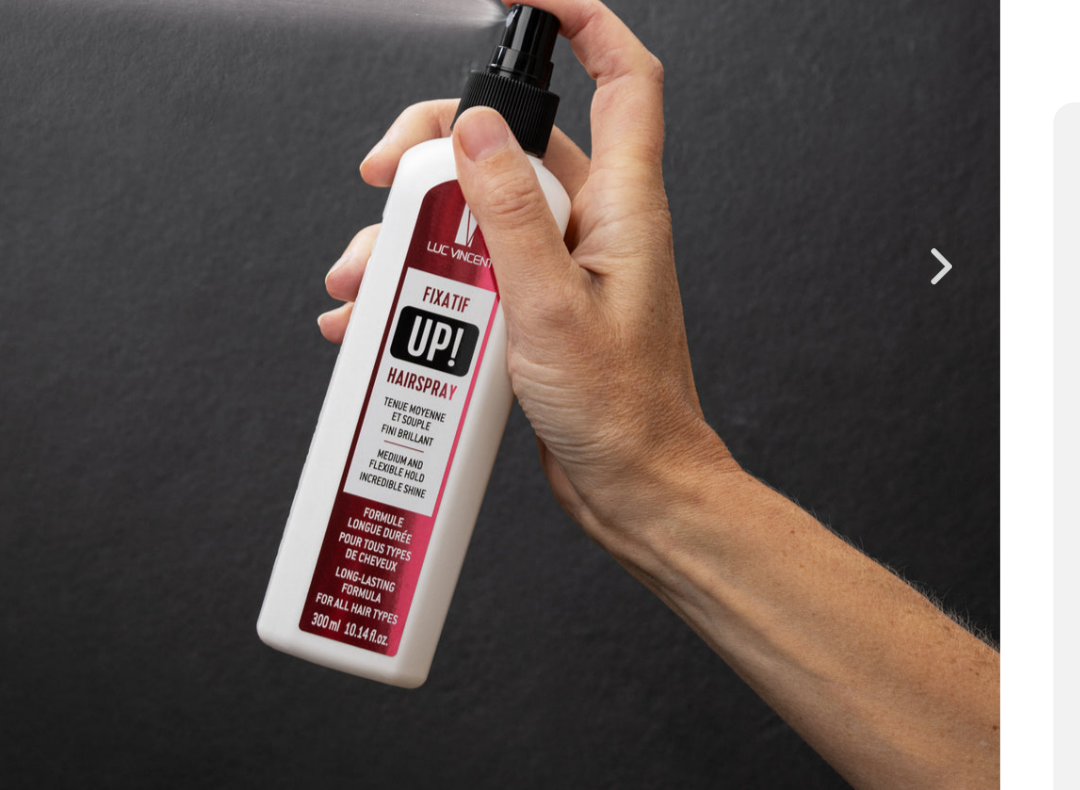 scroll, scrollTop: 0, scrollLeft: 427, axis: horizontal 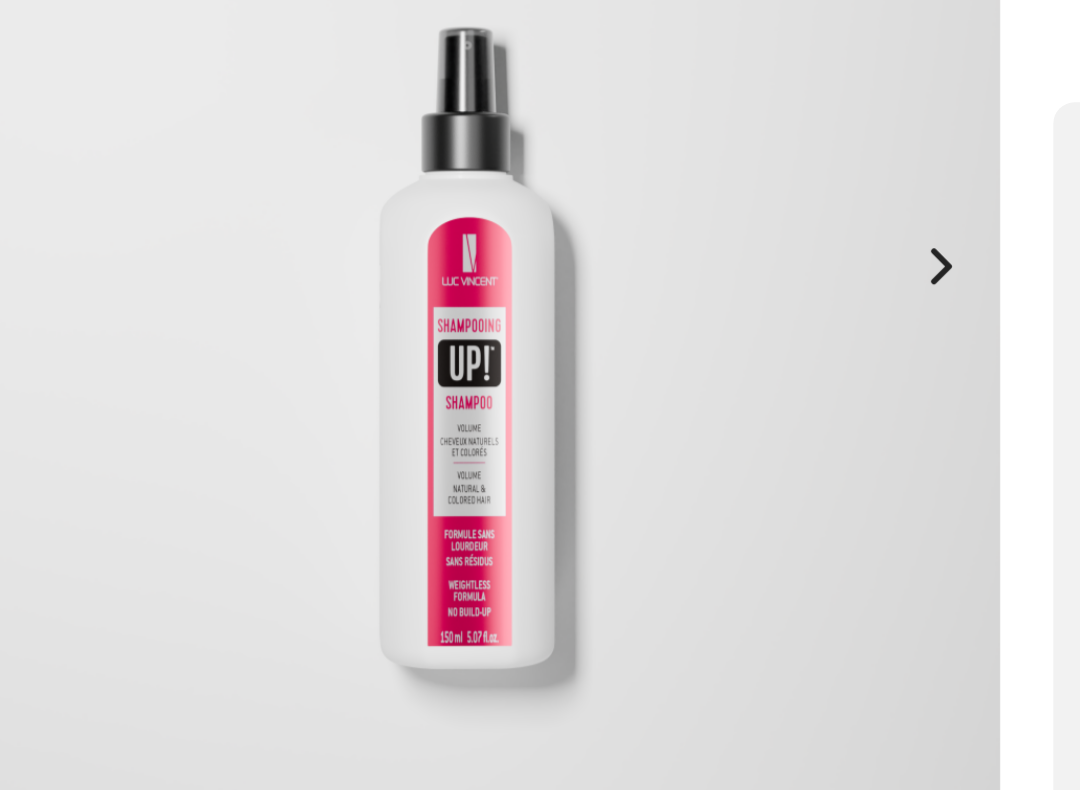 click 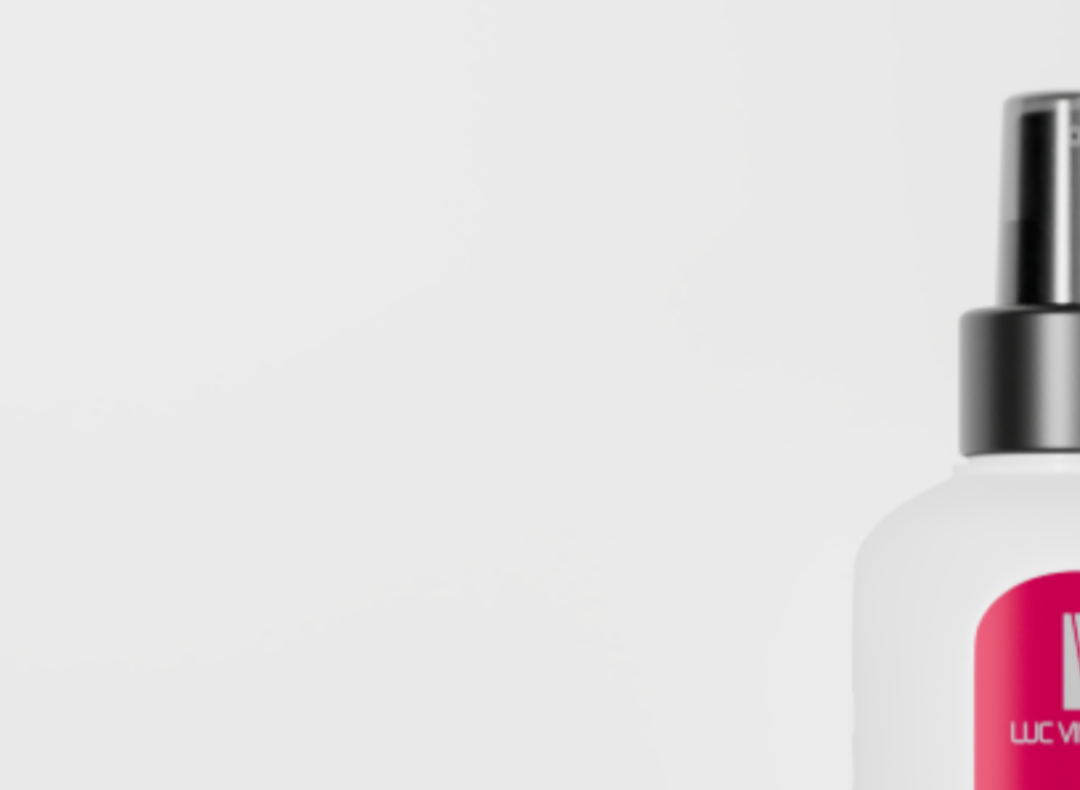 scroll, scrollTop: 2331, scrollLeft: 0, axis: vertical 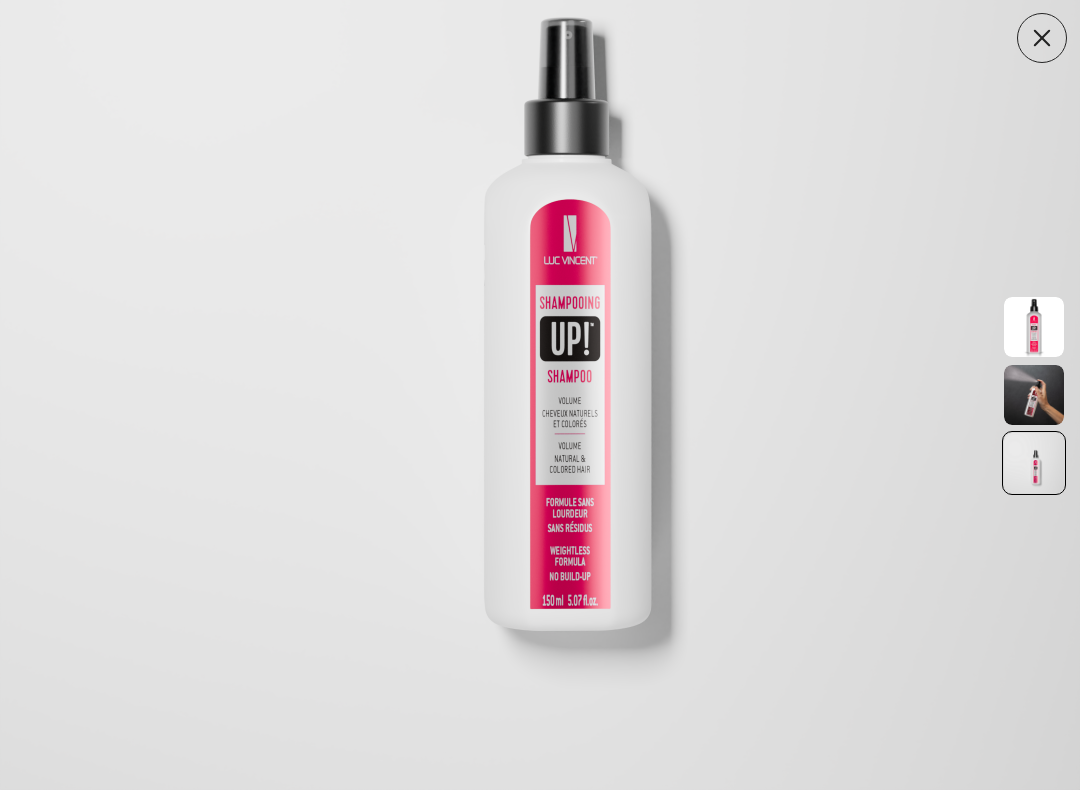 click at bounding box center [540, 250] 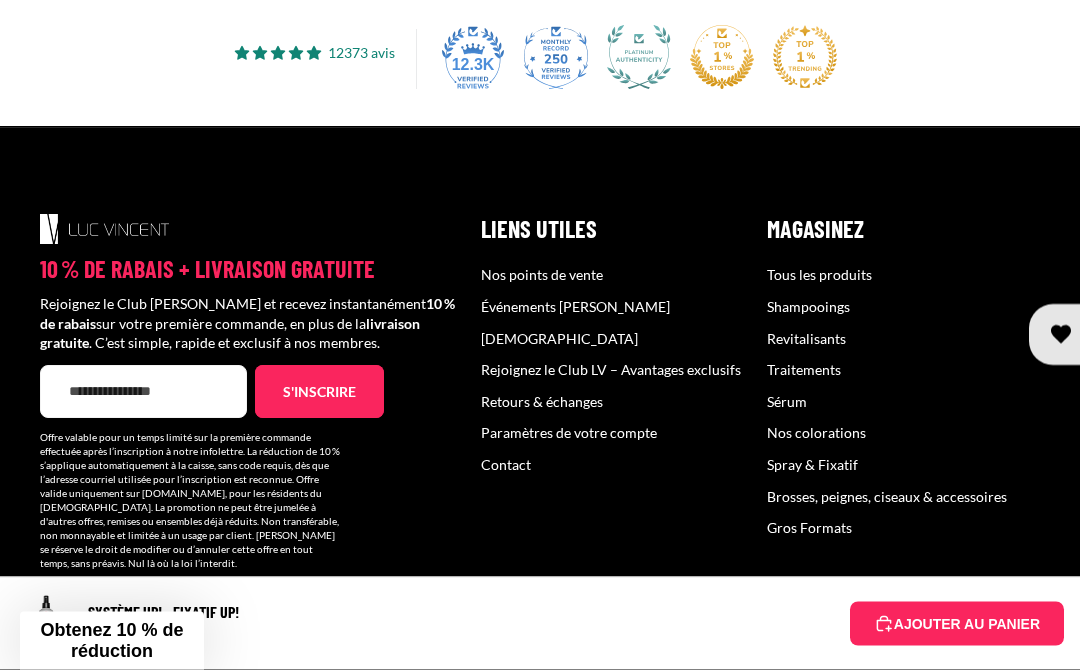 scroll, scrollTop: 4005, scrollLeft: 0, axis: vertical 